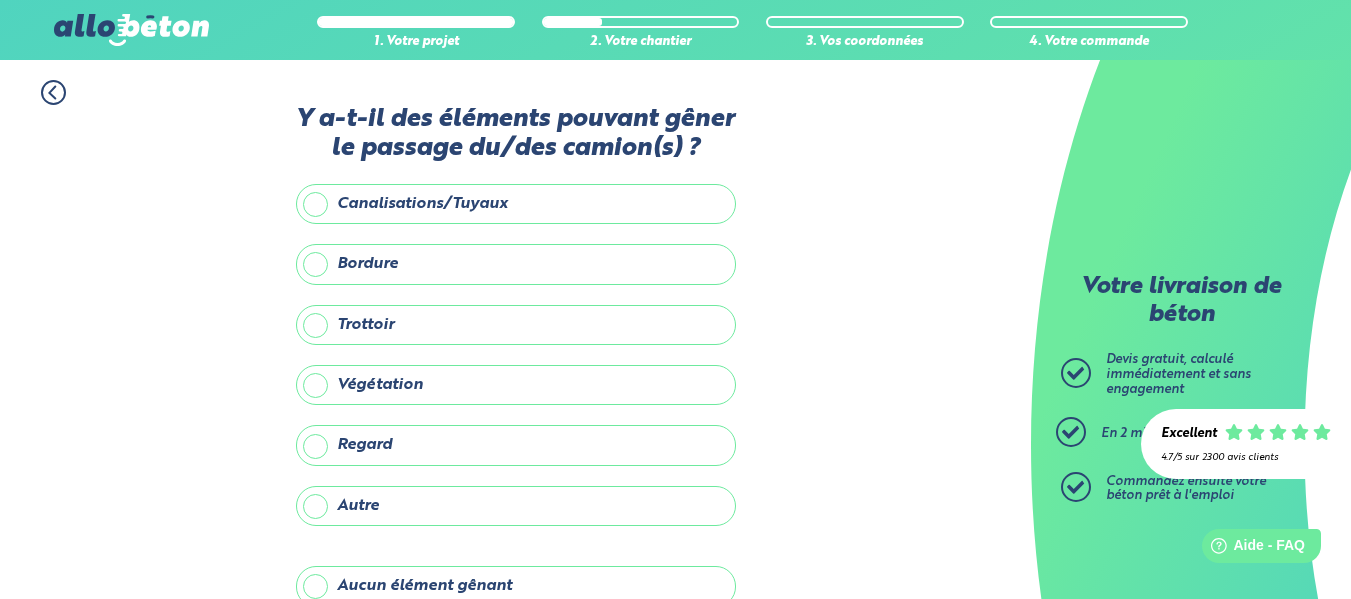 scroll, scrollTop: 0, scrollLeft: 0, axis: both 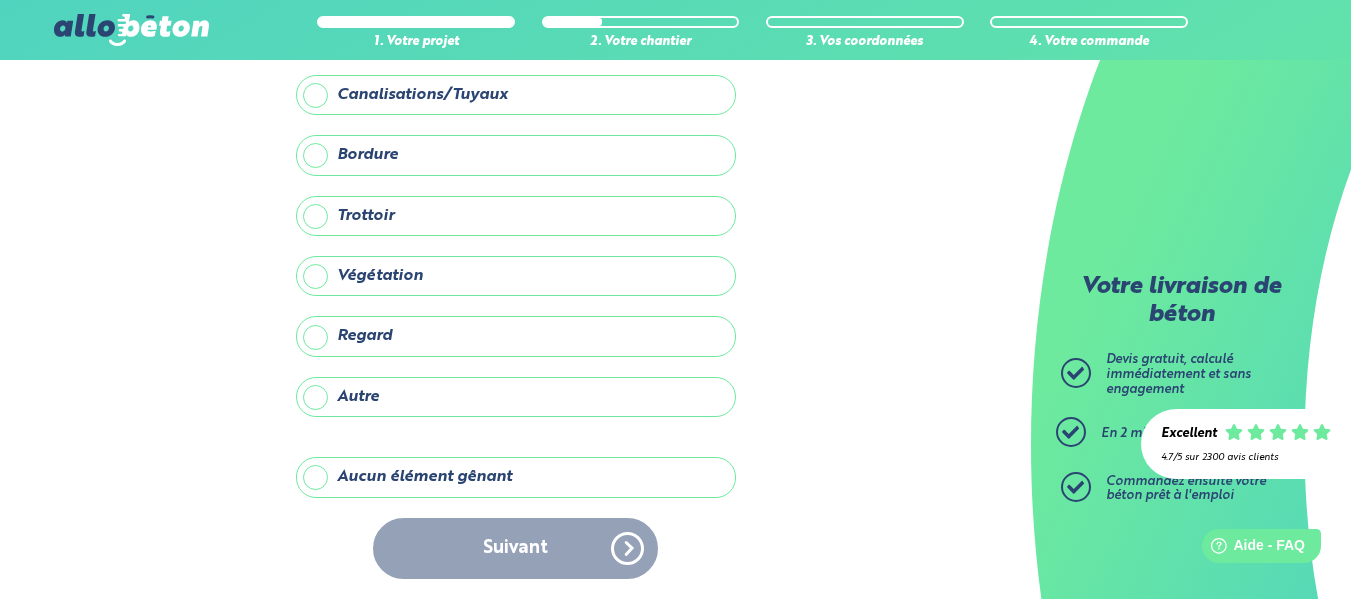 click on "Aucun élément gênant" at bounding box center [516, 477] 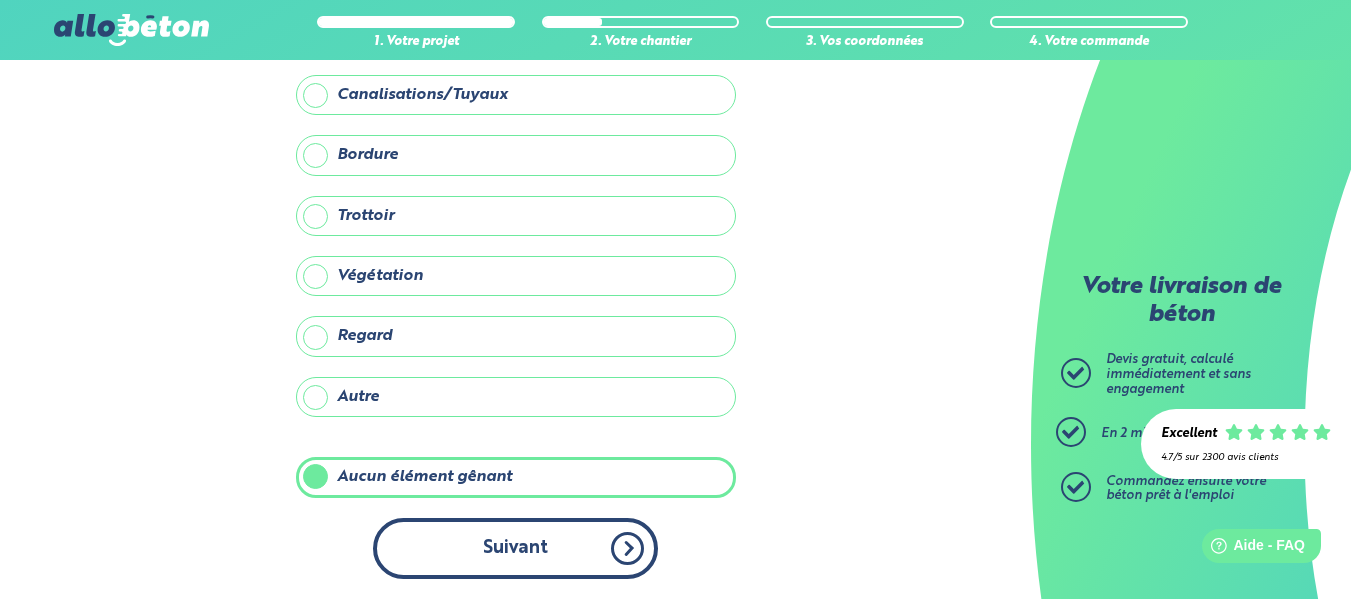 click on "Suivant" at bounding box center [515, 548] 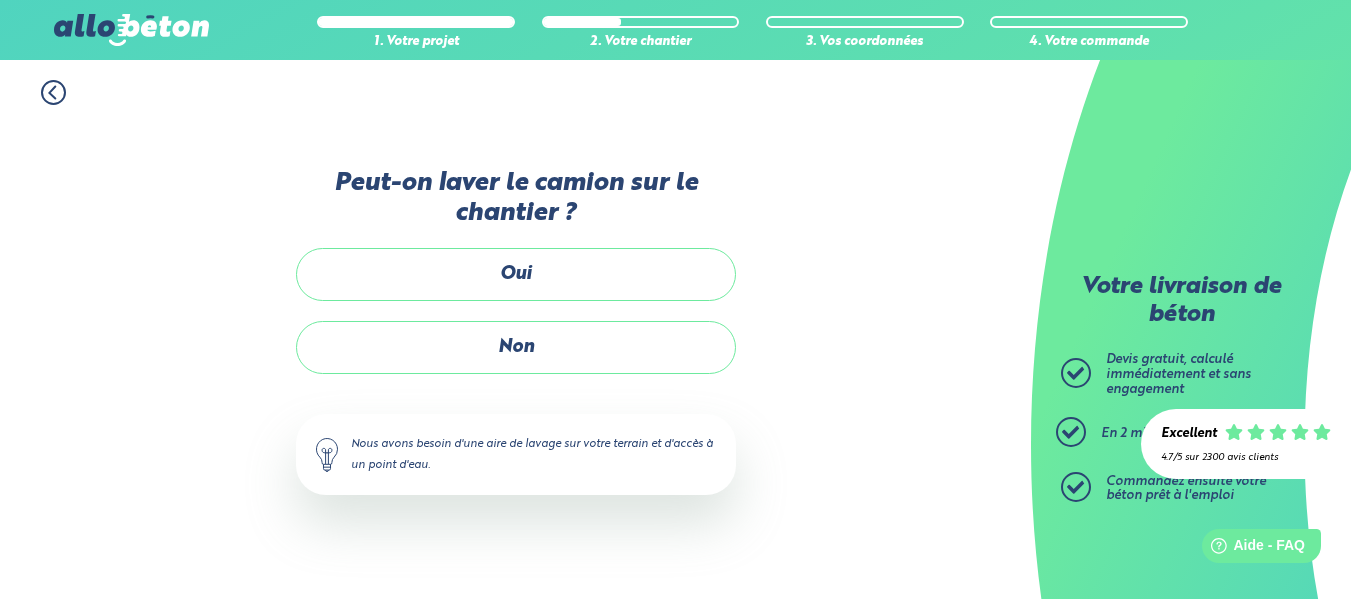 scroll, scrollTop: 0, scrollLeft: 0, axis: both 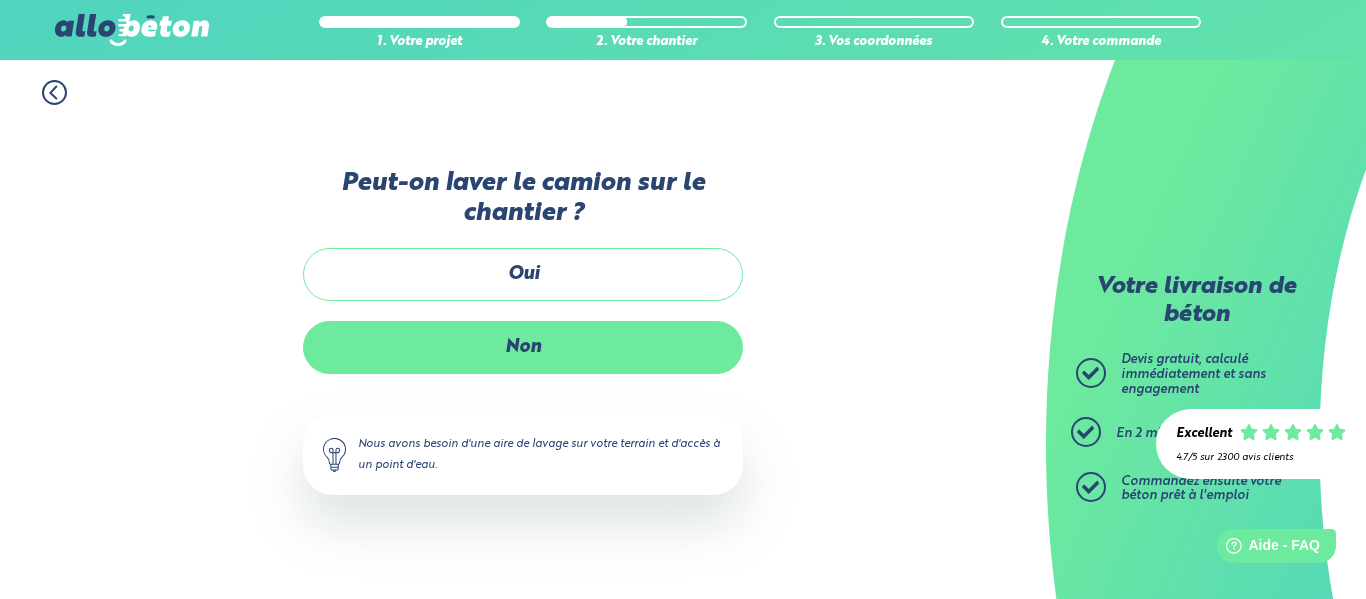 click on "Non" at bounding box center [523, 347] 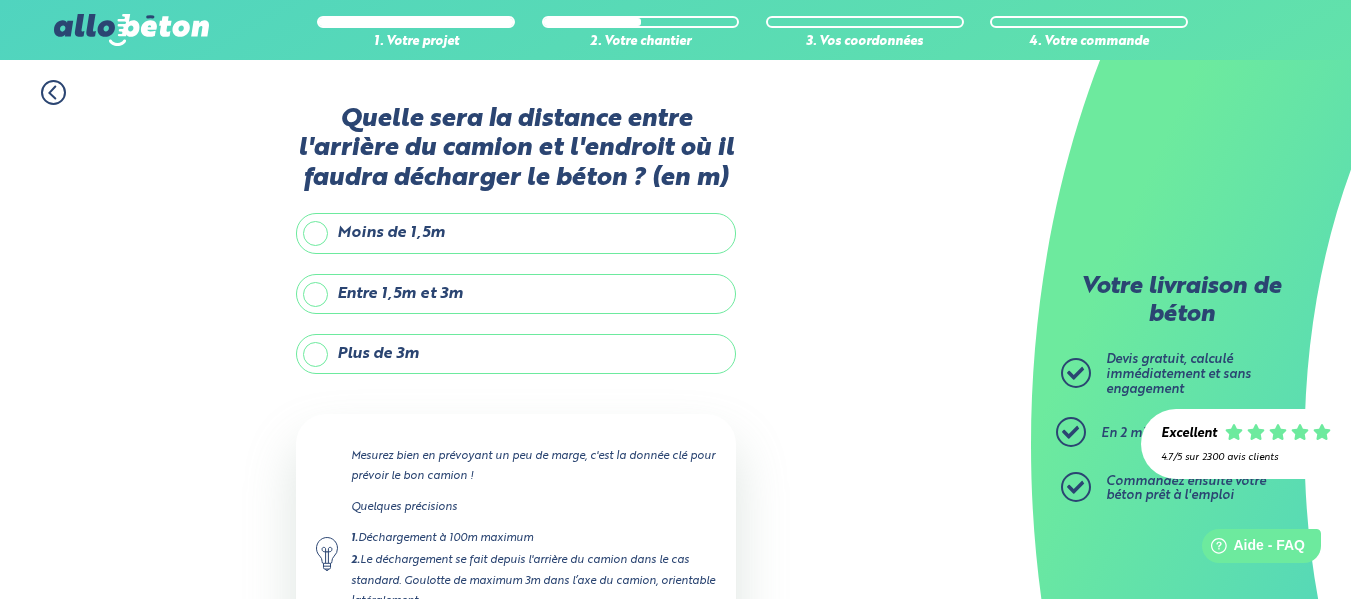 click on "Moins de 1,5m" at bounding box center [516, 233] 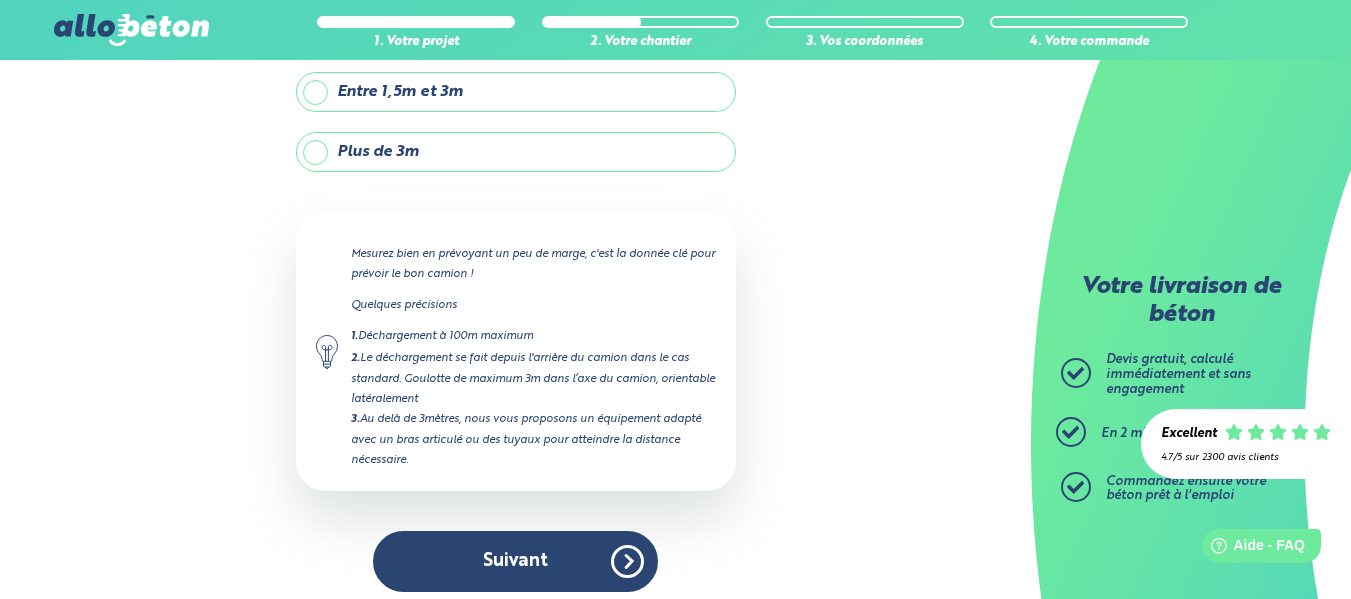 scroll, scrollTop: 215, scrollLeft: 0, axis: vertical 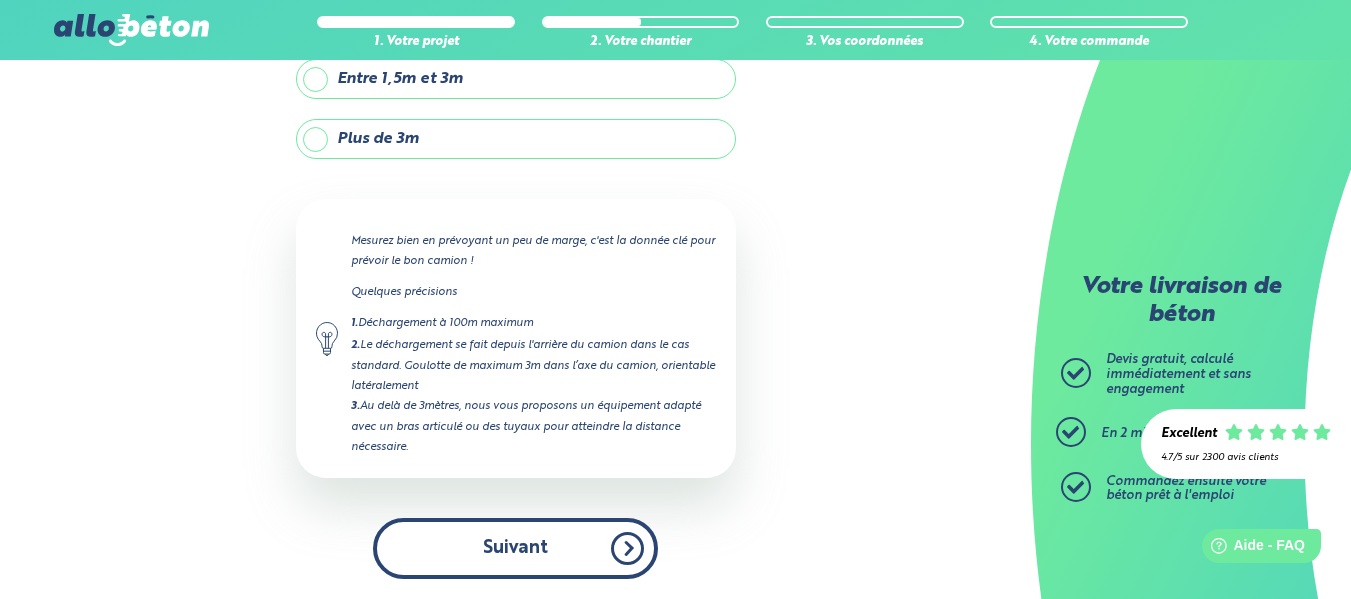 click on "Suivant" at bounding box center [515, 548] 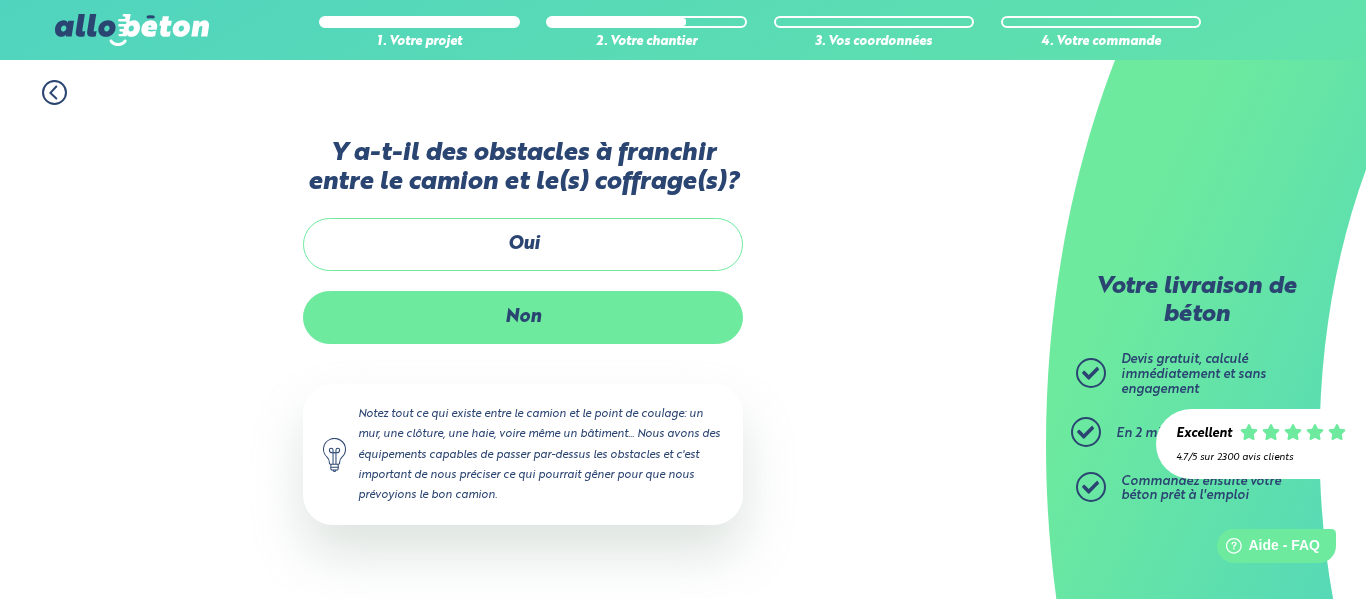 click on "Non" at bounding box center [523, 317] 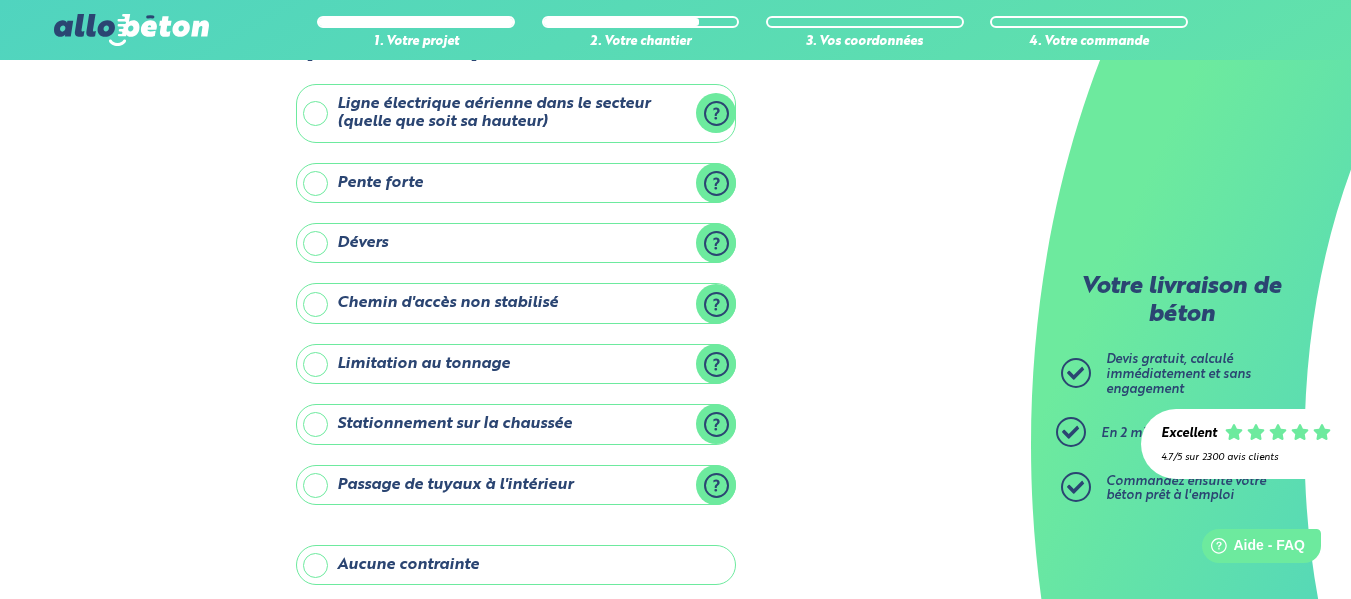scroll, scrollTop: 200, scrollLeft: 0, axis: vertical 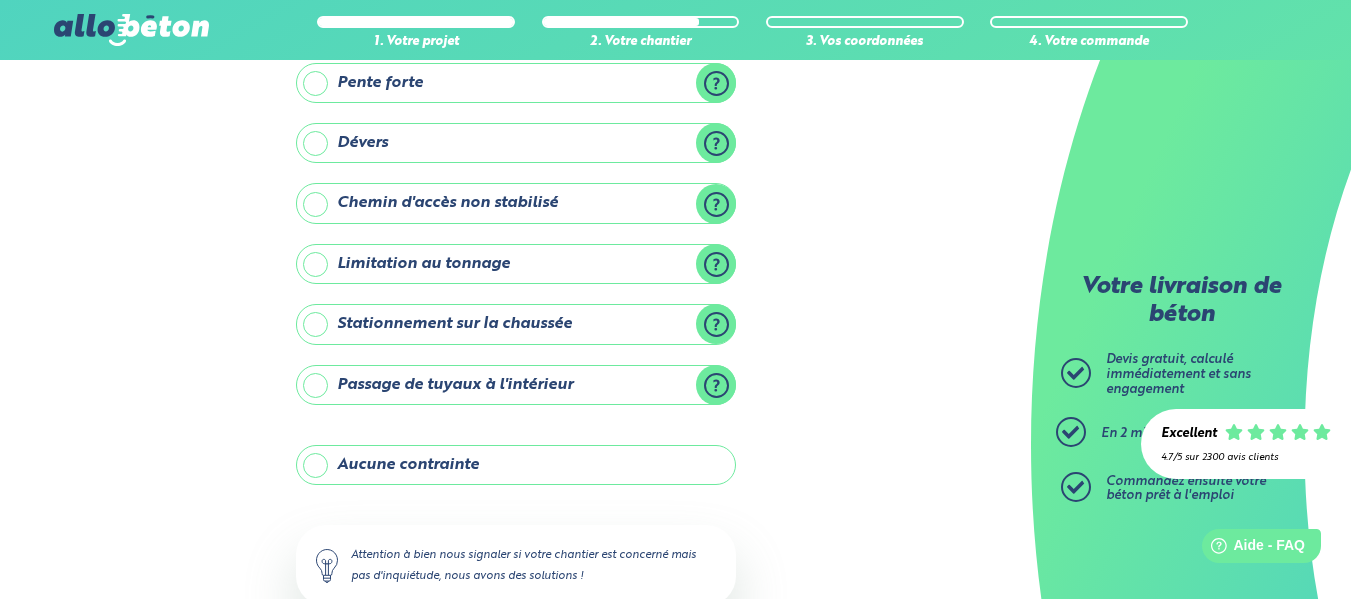 click on "Aucune contrainte" at bounding box center (516, 465) 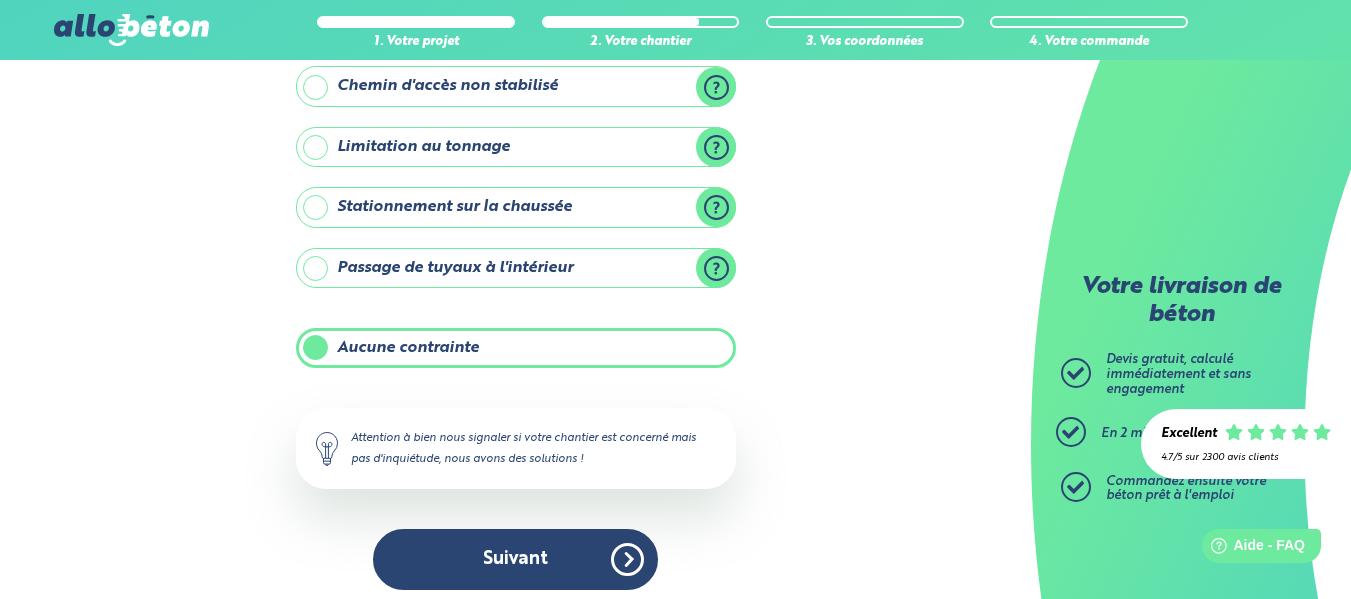 scroll, scrollTop: 328, scrollLeft: 0, axis: vertical 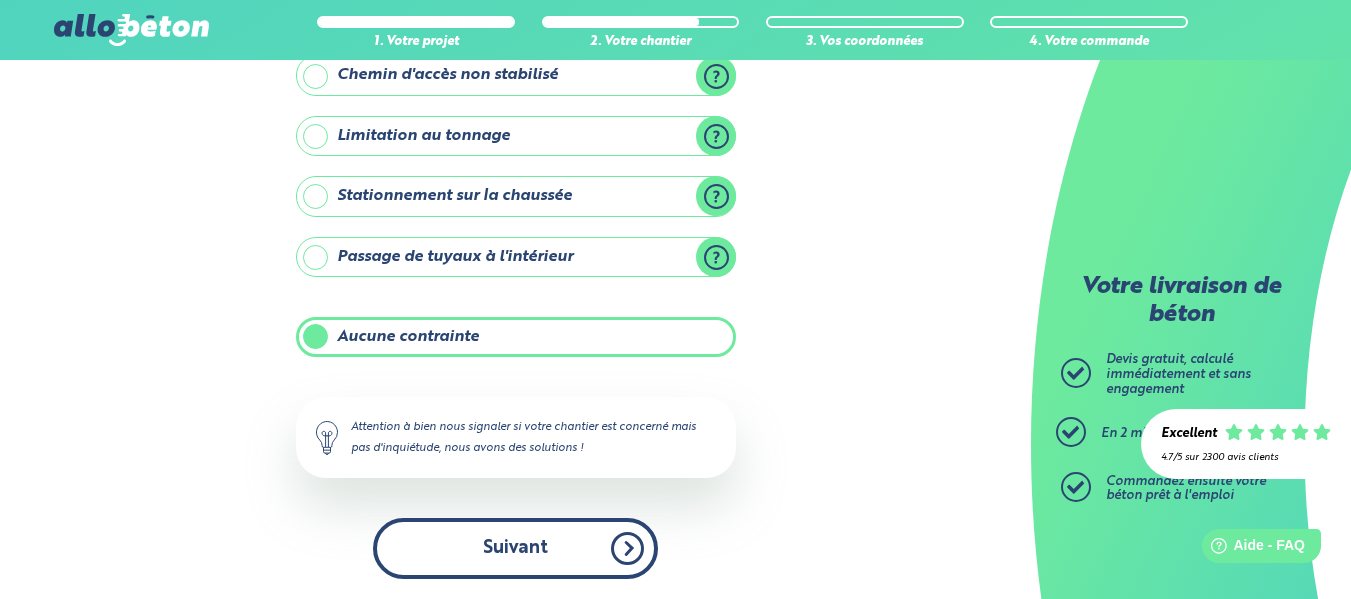 click on "Suivant" at bounding box center [515, 548] 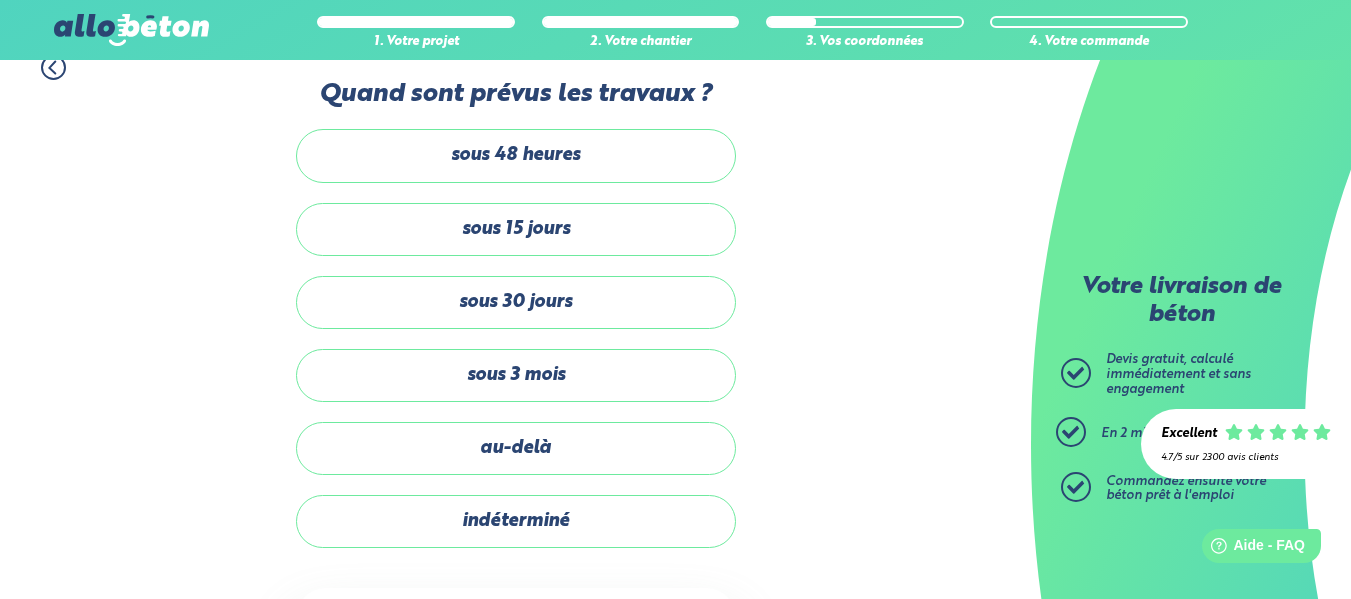 scroll, scrollTop: 0, scrollLeft: 0, axis: both 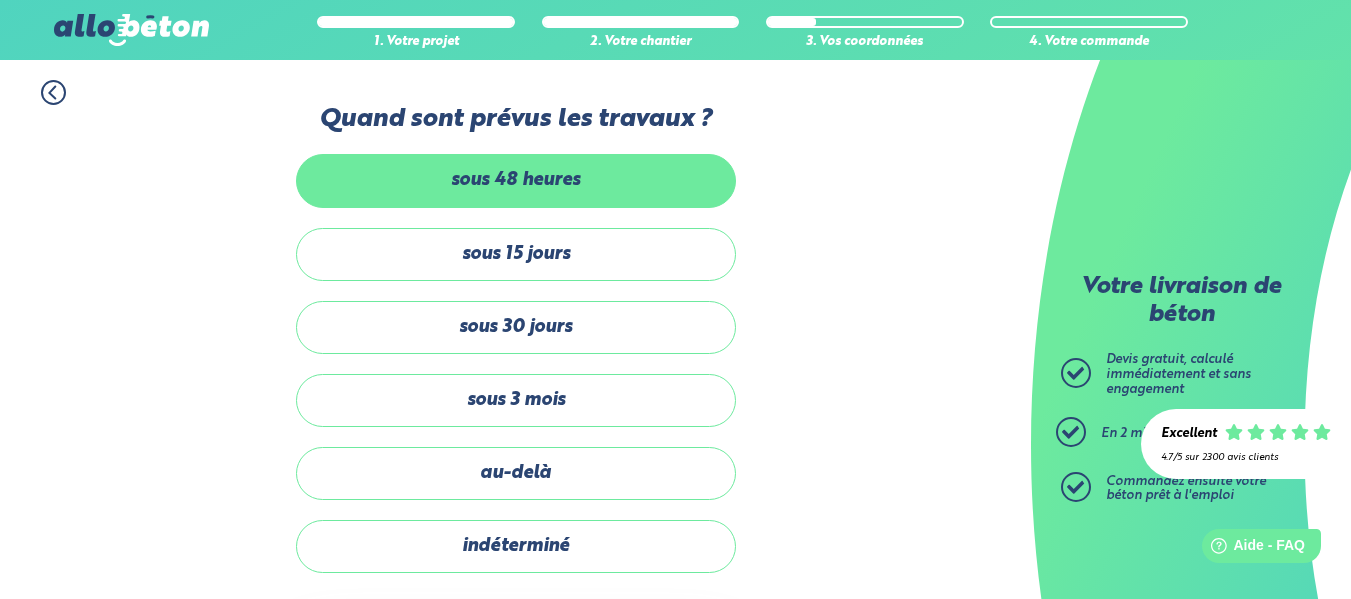 click on "sous 48 heures" at bounding box center (516, 180) 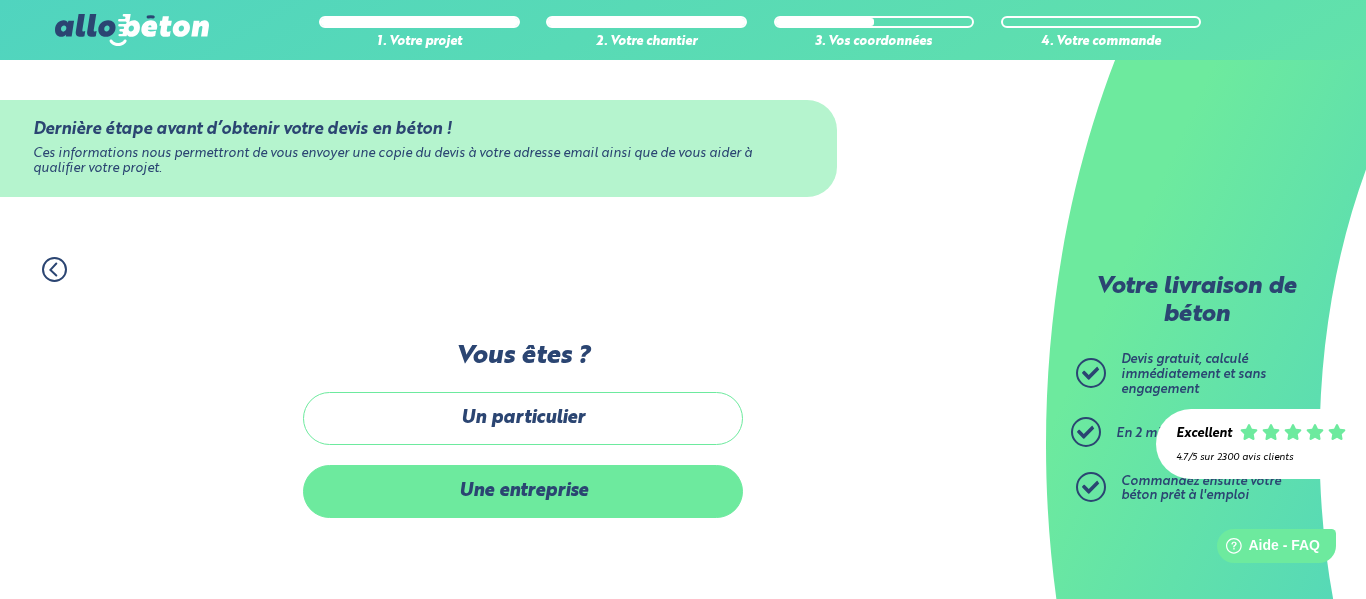 click on "Une entreprise" at bounding box center (523, 491) 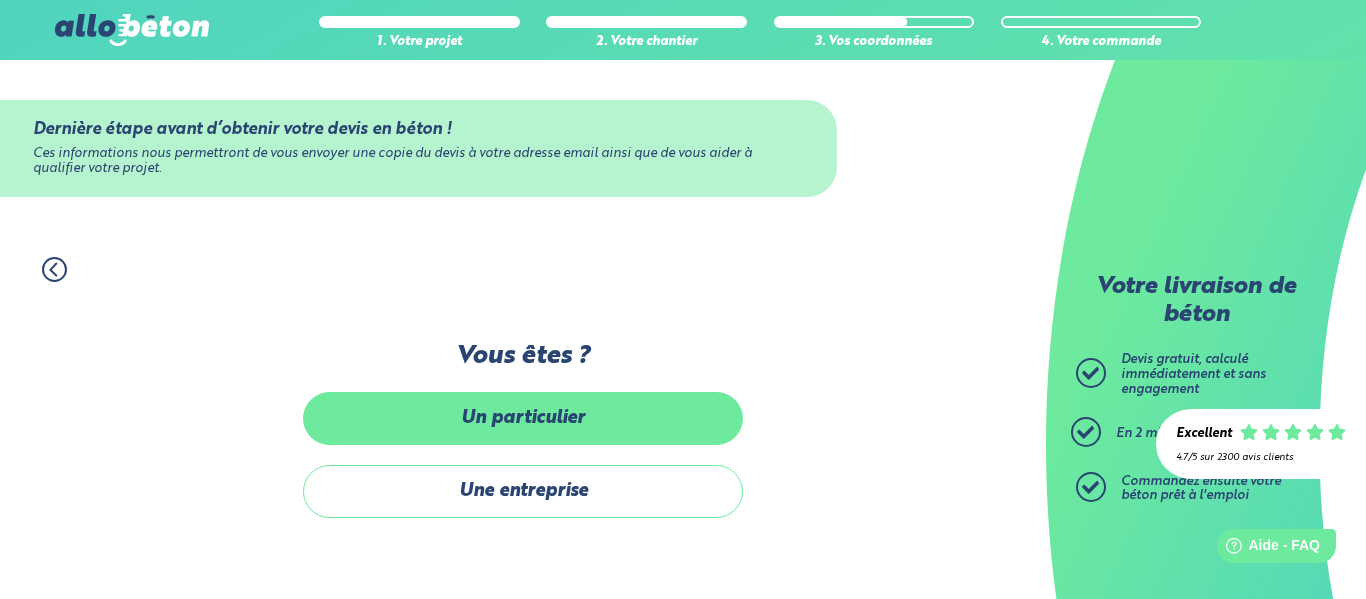 click on "Un particulier" at bounding box center [523, 418] 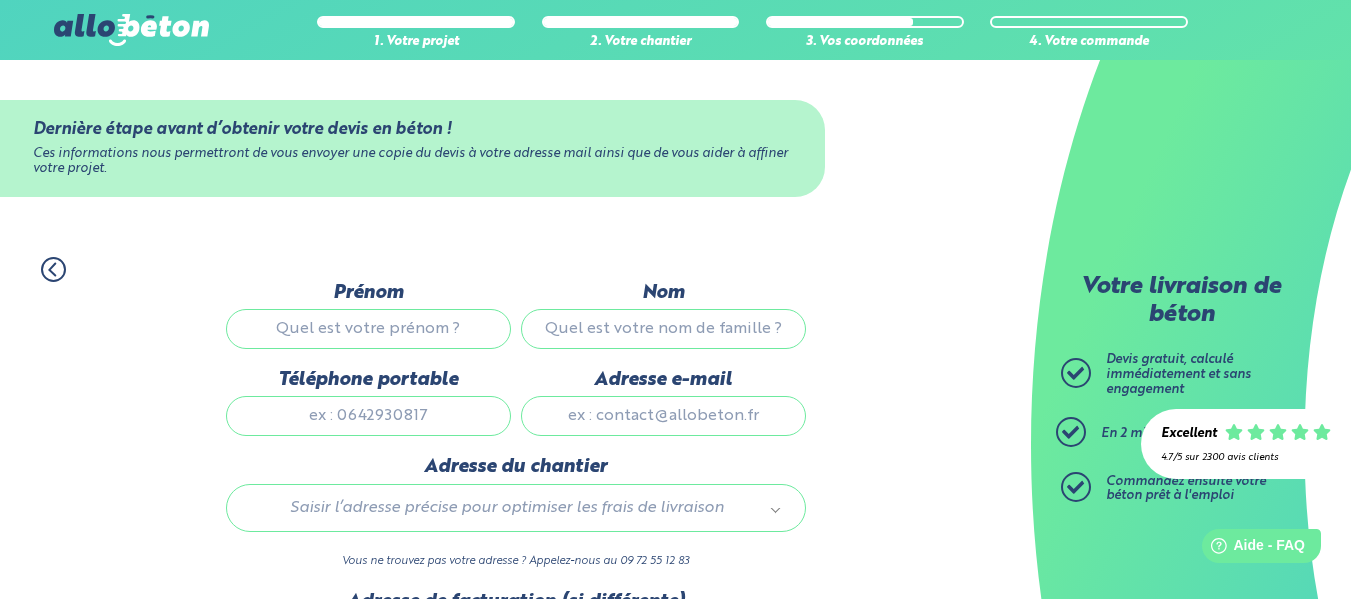 click on "Prénom" at bounding box center [368, 329] 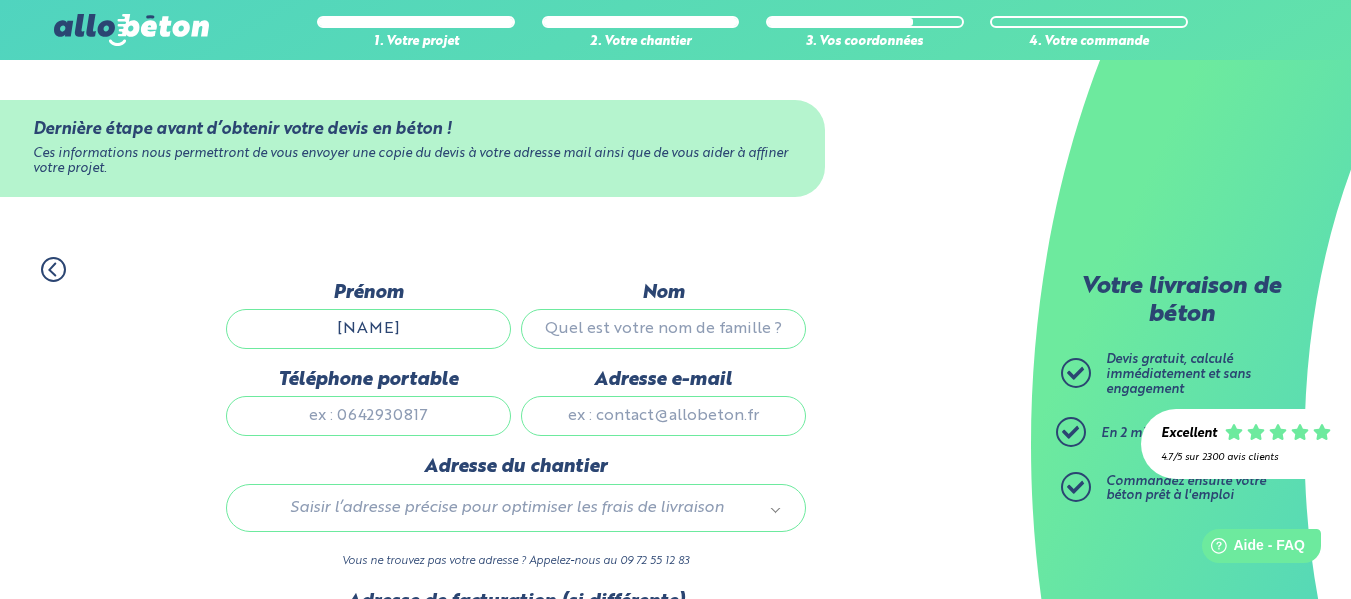 type on "mauger" 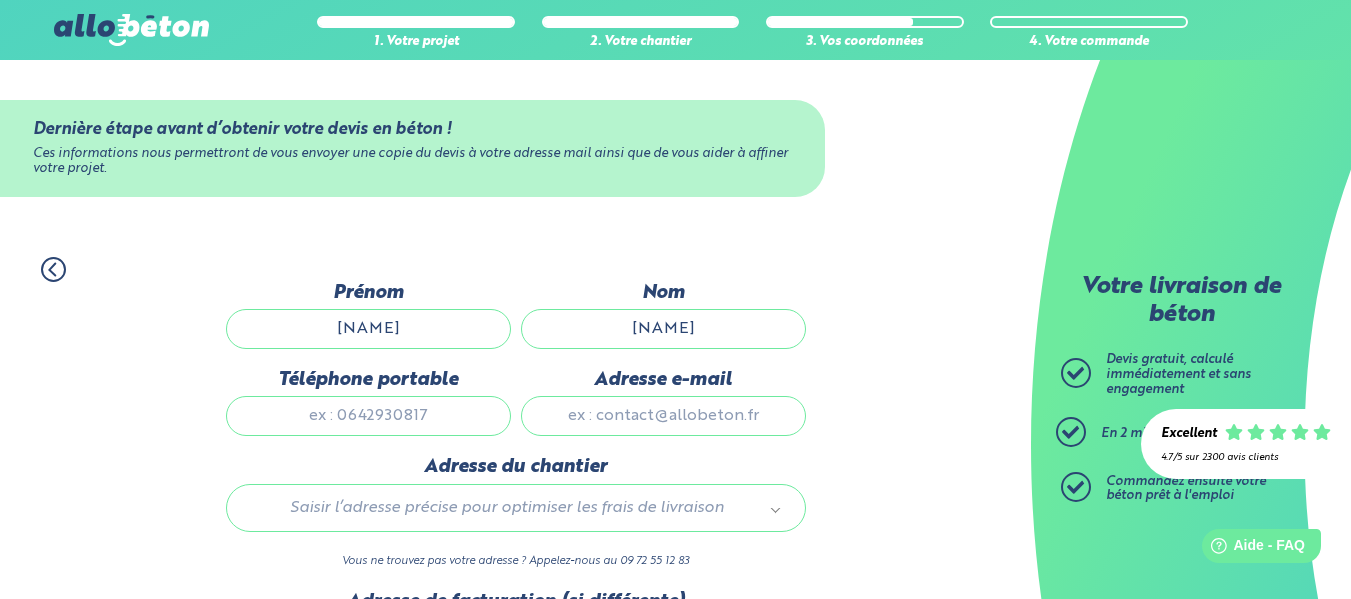 type on "0658579411" 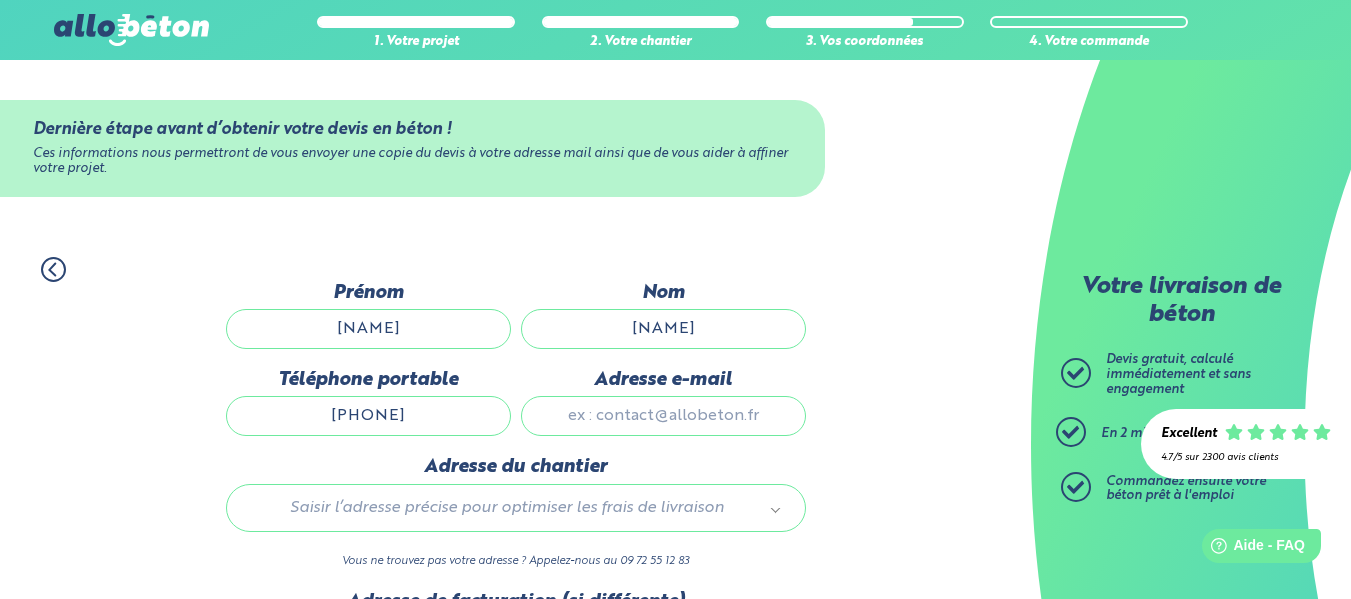 type on "agm.mauger@gmail.com" 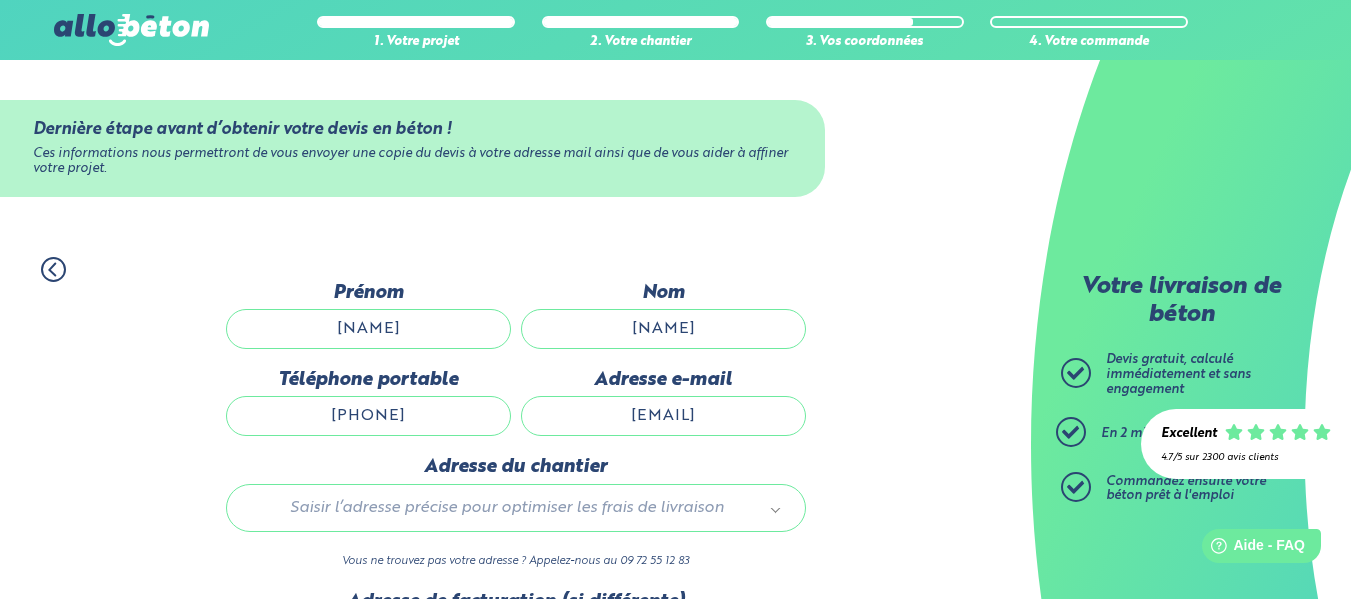 type 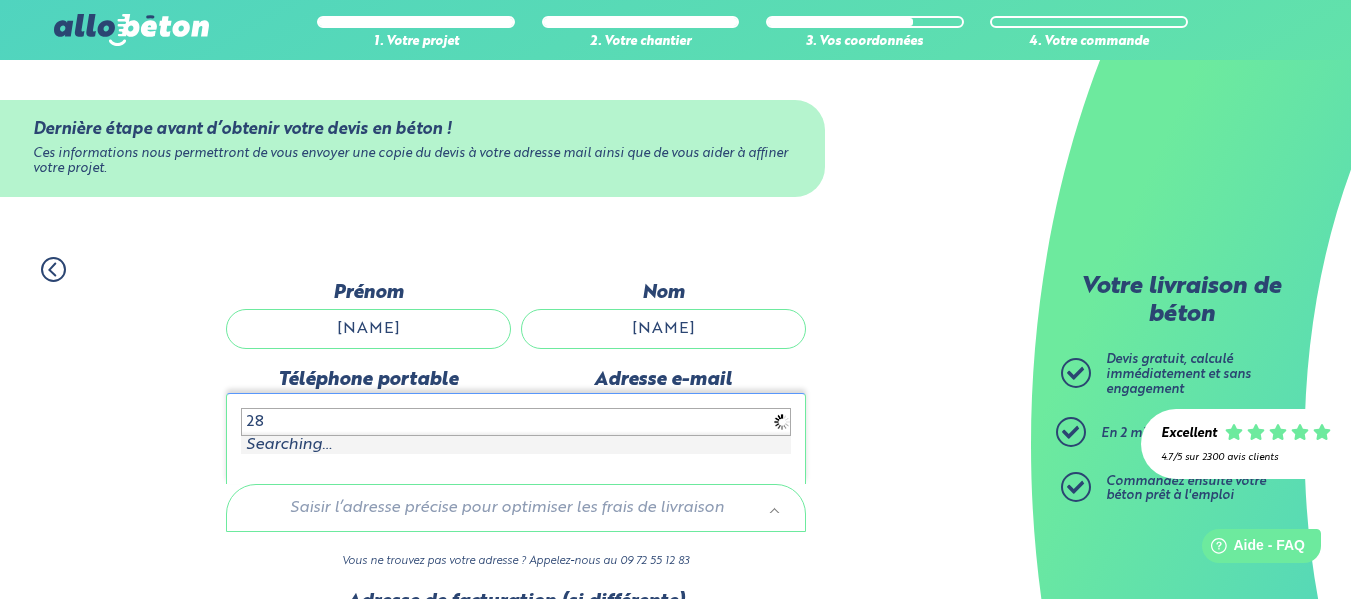 type on "2" 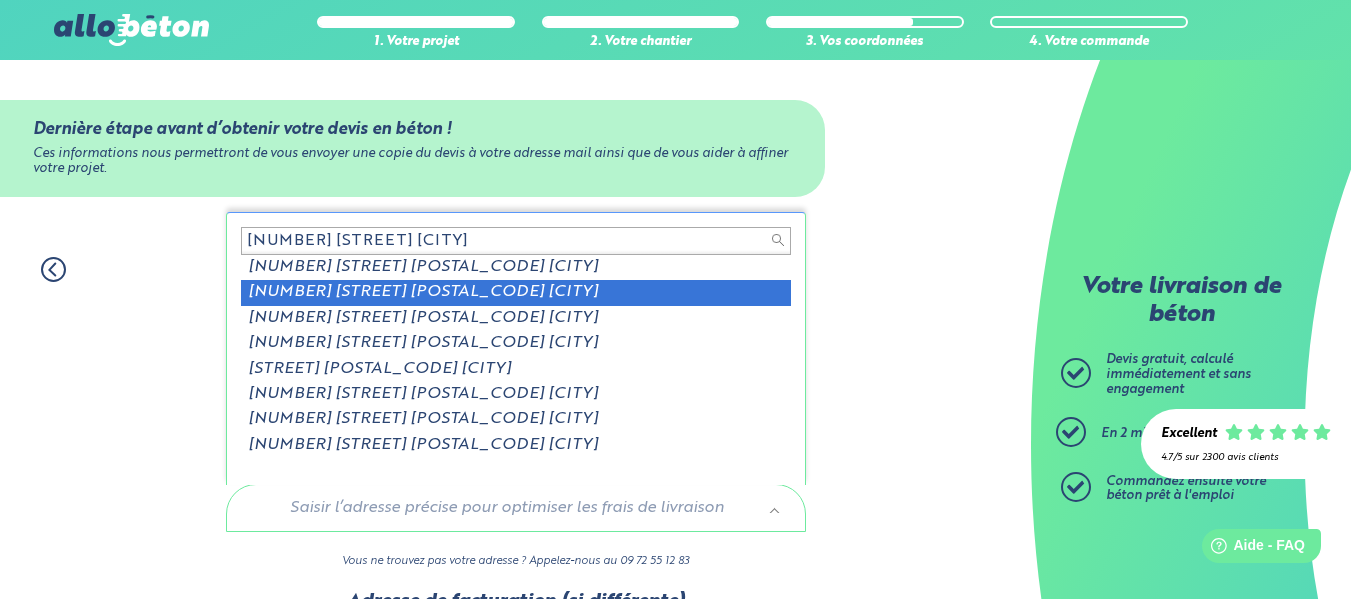 type on "11 rue des cocliquelot sotteville" 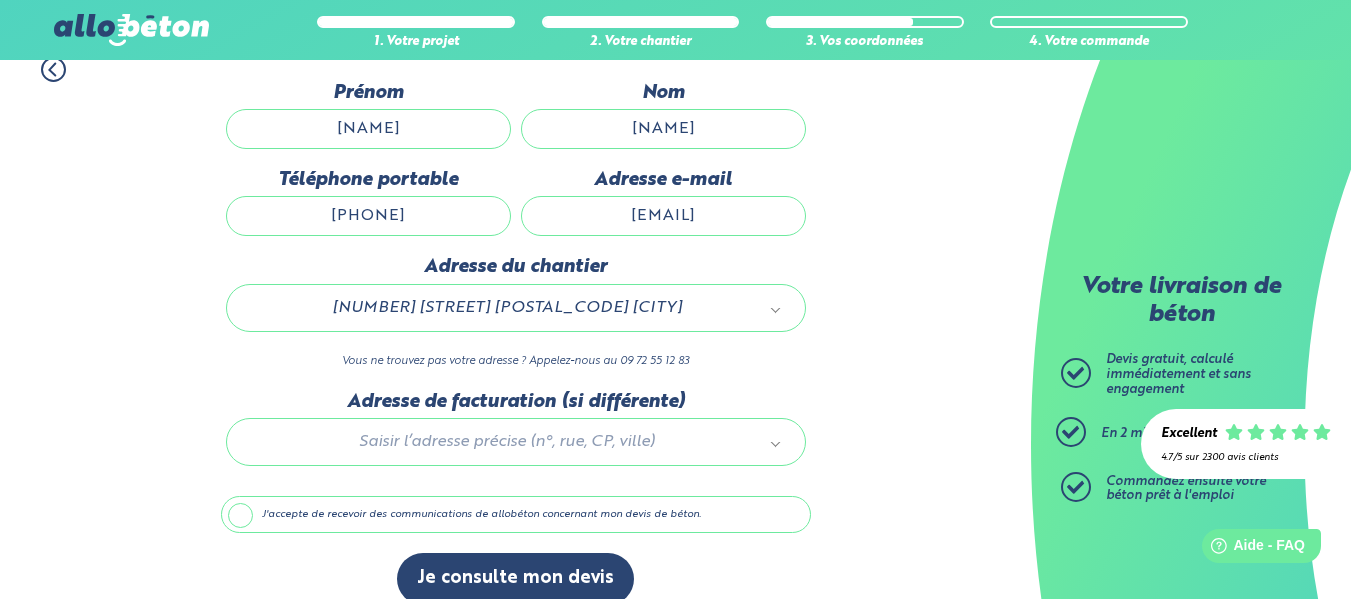 scroll, scrollTop: 226, scrollLeft: 0, axis: vertical 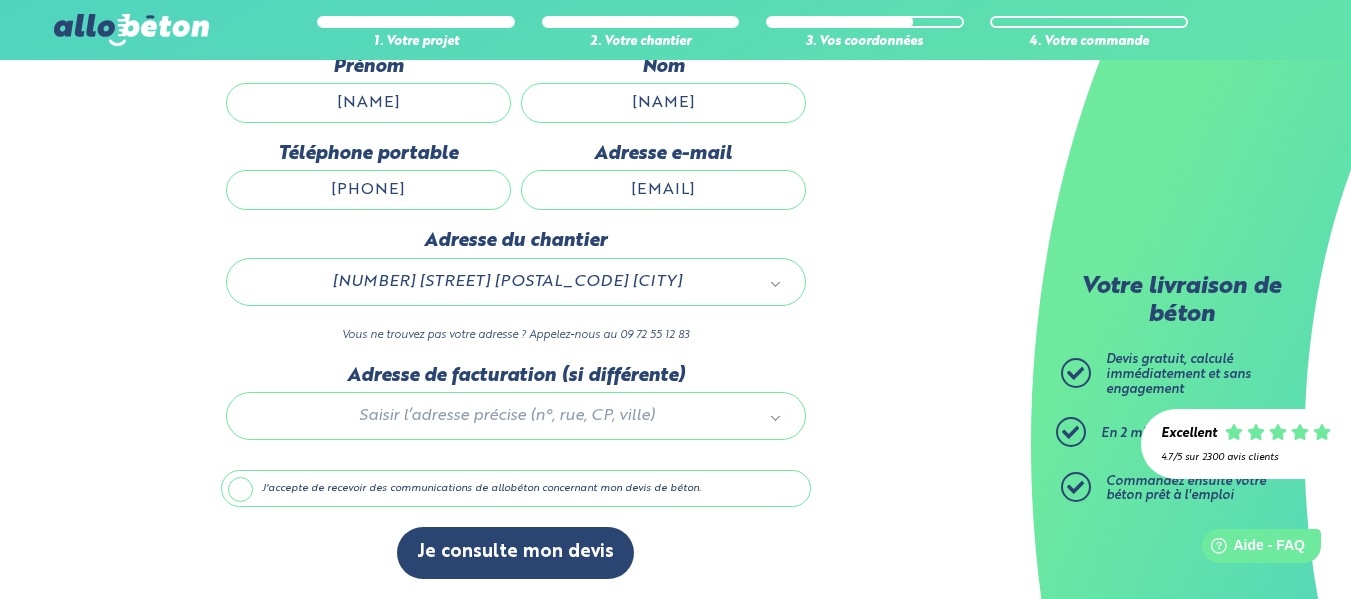 click on "J'accepte de recevoir des communications de allobéton concernant mon devis de béton." at bounding box center (516, 489) 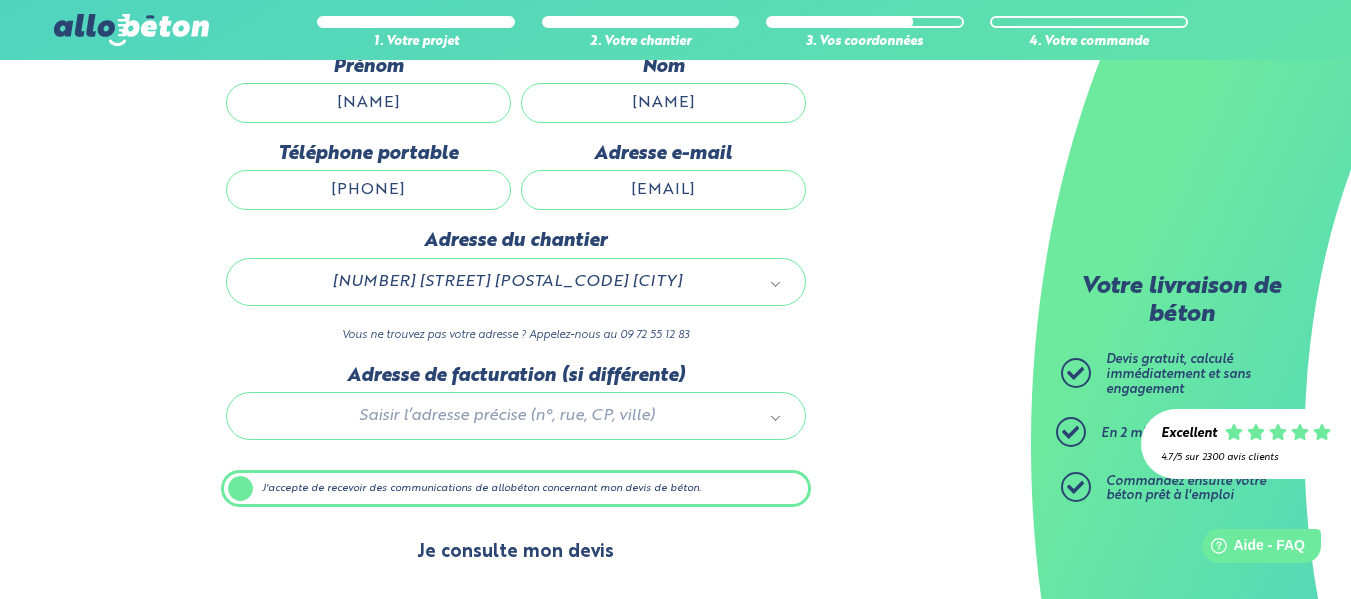 click on "Je consulte mon devis" at bounding box center (515, 552) 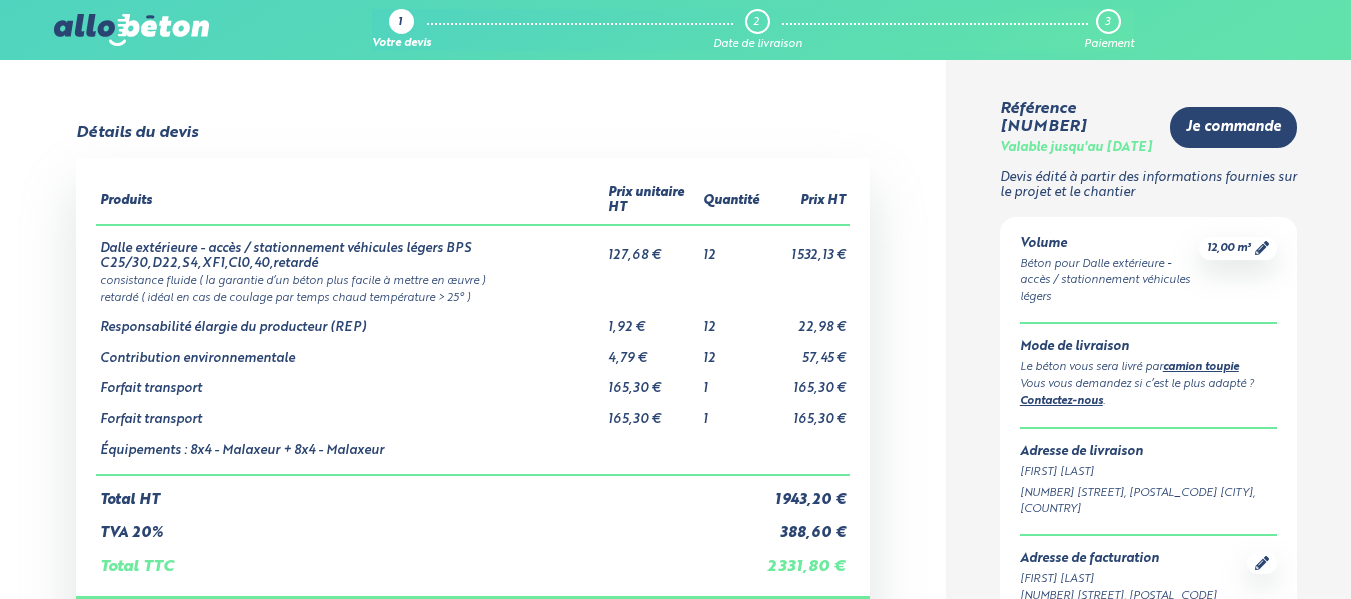 scroll, scrollTop: 0, scrollLeft: 0, axis: both 